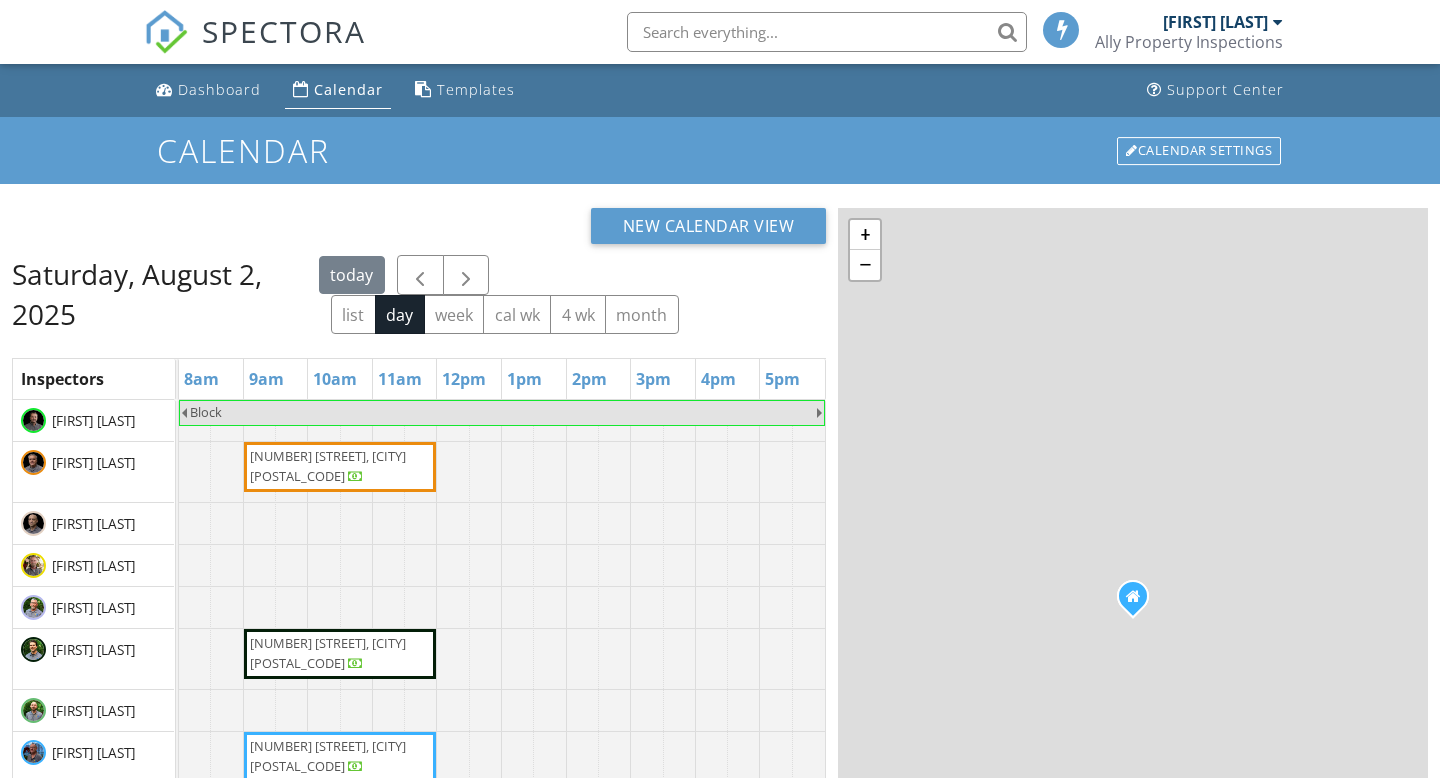scroll, scrollTop: 0, scrollLeft: 0, axis: both 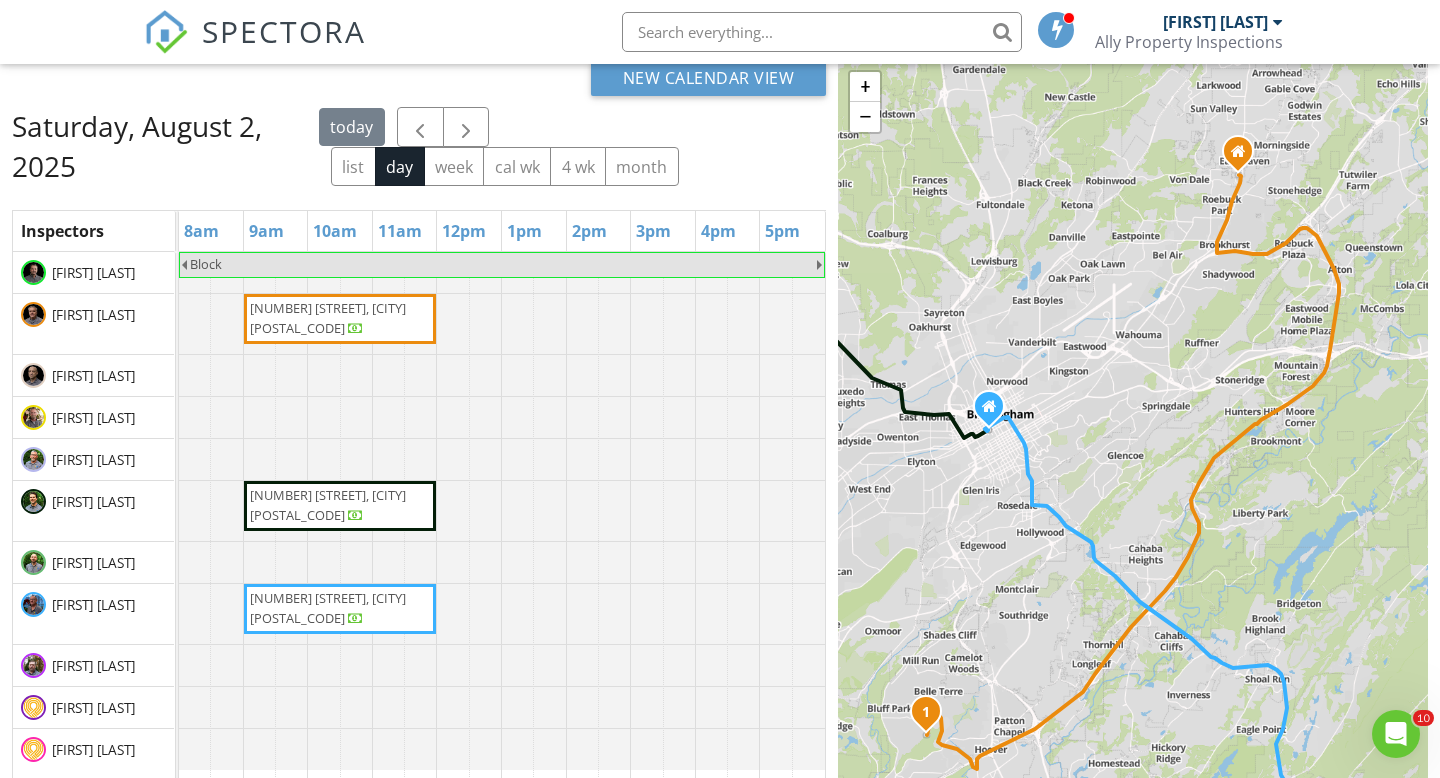 click on "2448 Jamestown Dr, Birmingham 35226" at bounding box center [328, 317] 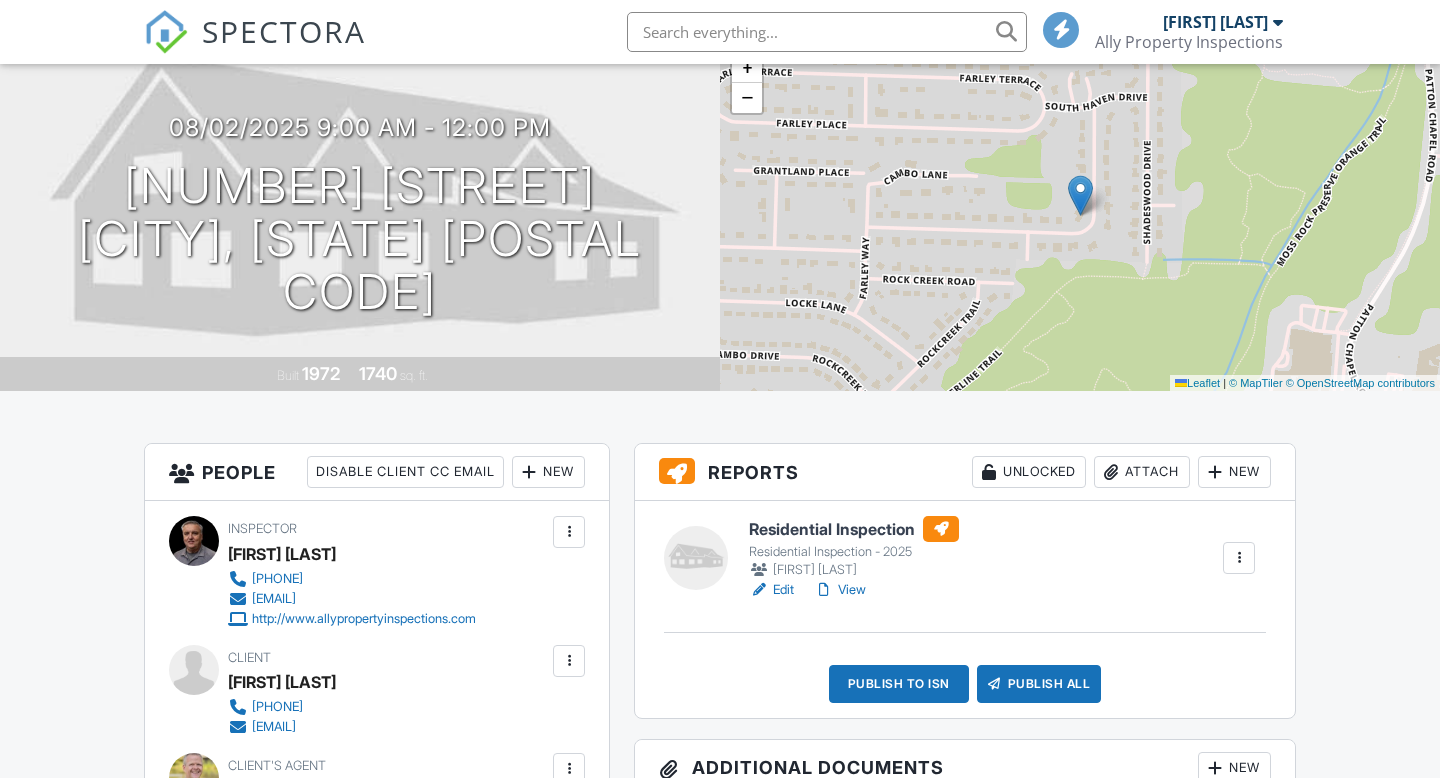 click on "New" at bounding box center [1234, 472] 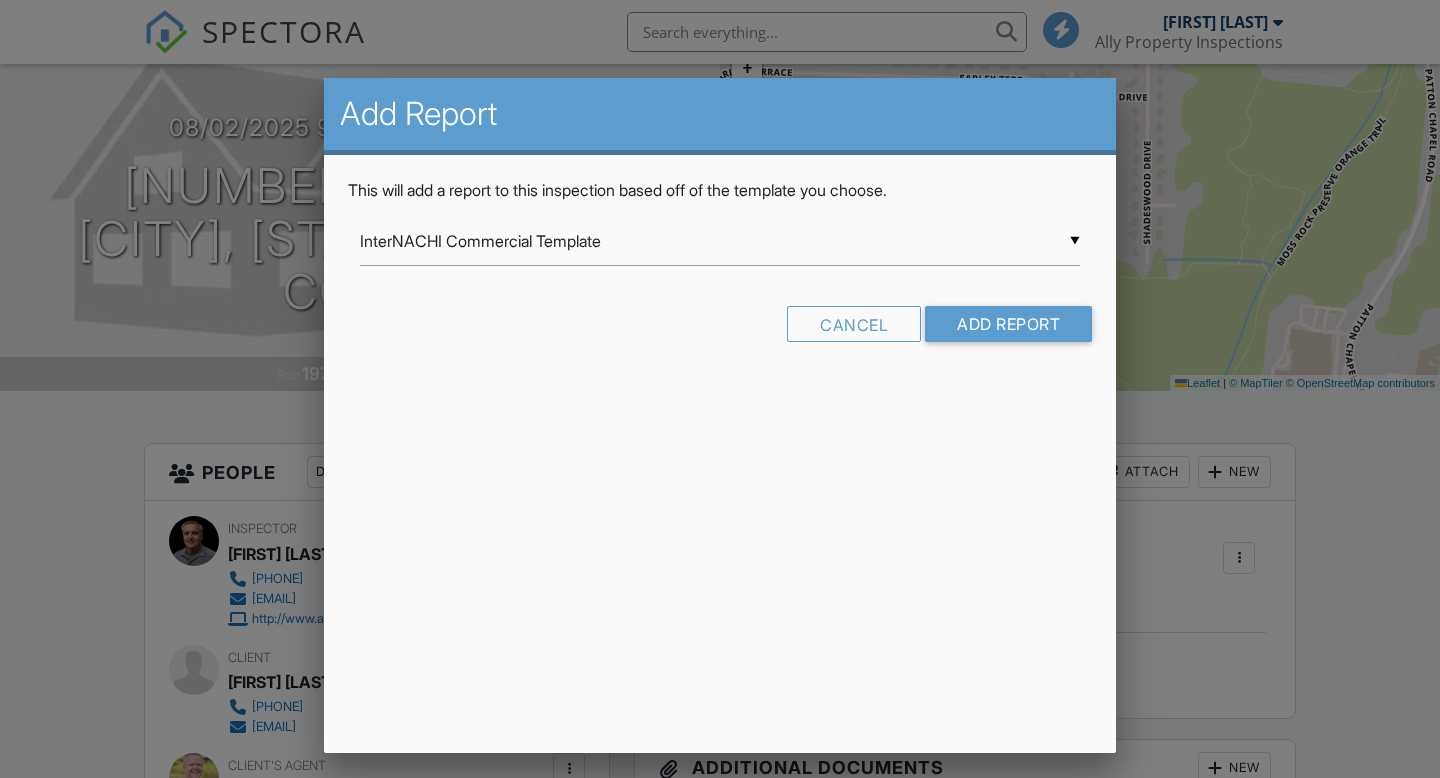 click on "InterNACHI Commercial Template" at bounding box center [720, 241] 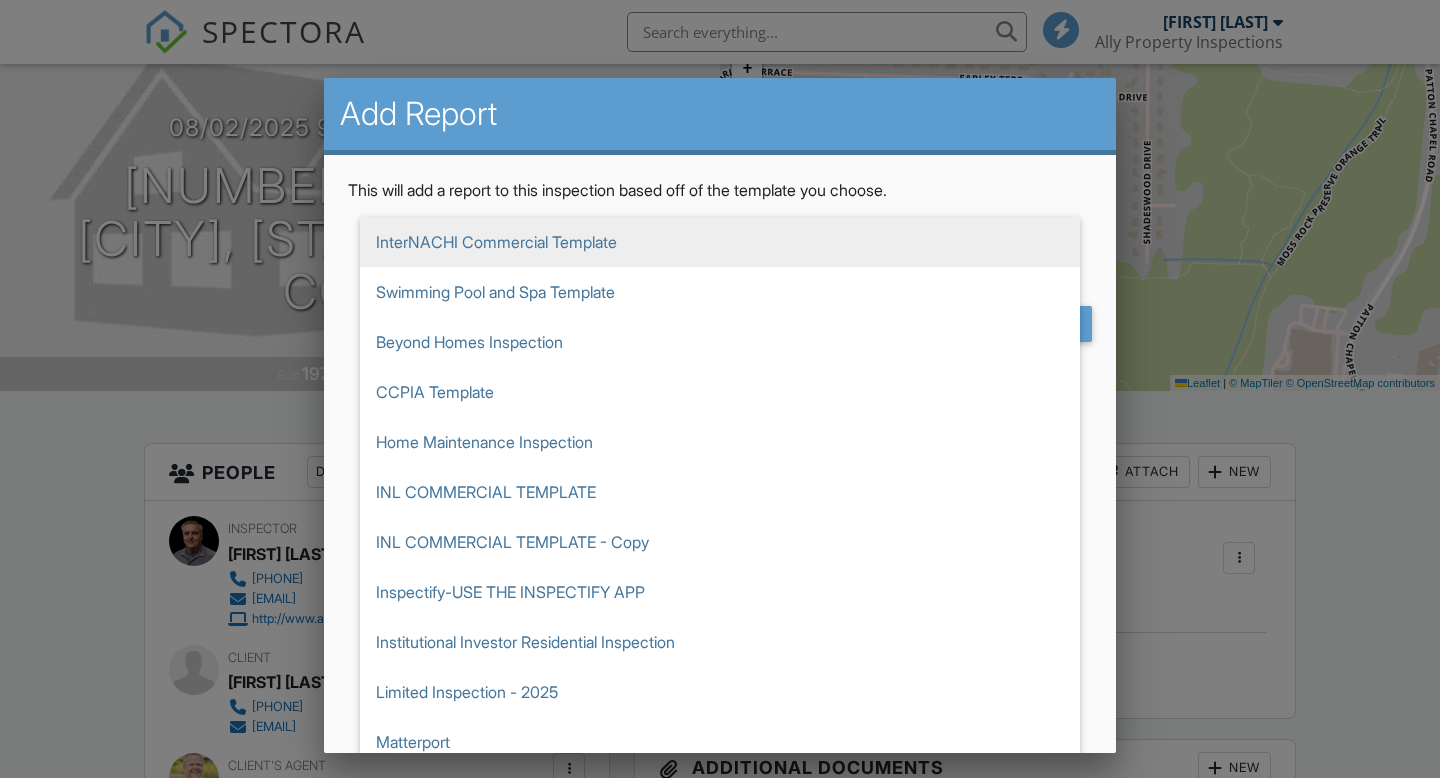 scroll, scrollTop: 0, scrollLeft: 0, axis: both 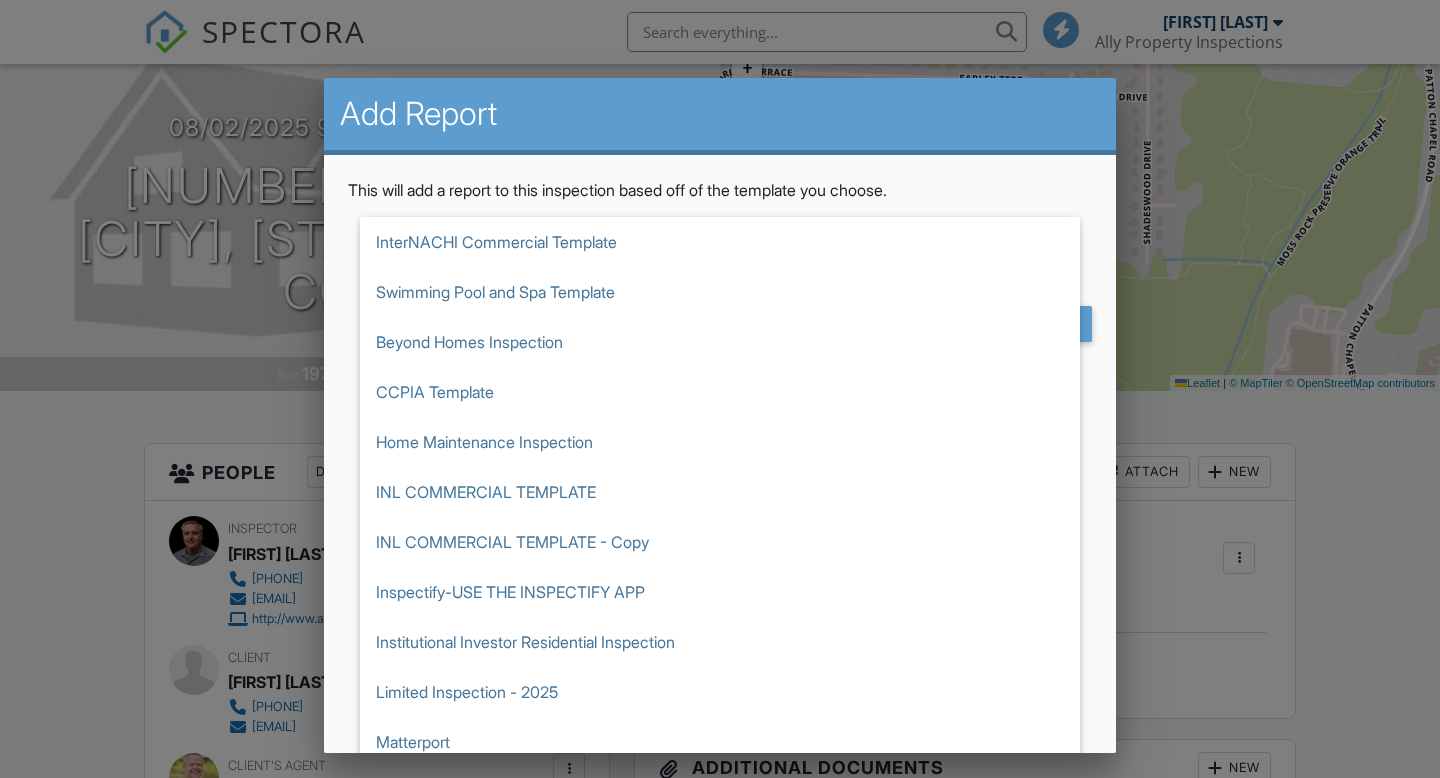 click on "Sewer Lateral Inspection #1" at bounding box center [720, 1142] 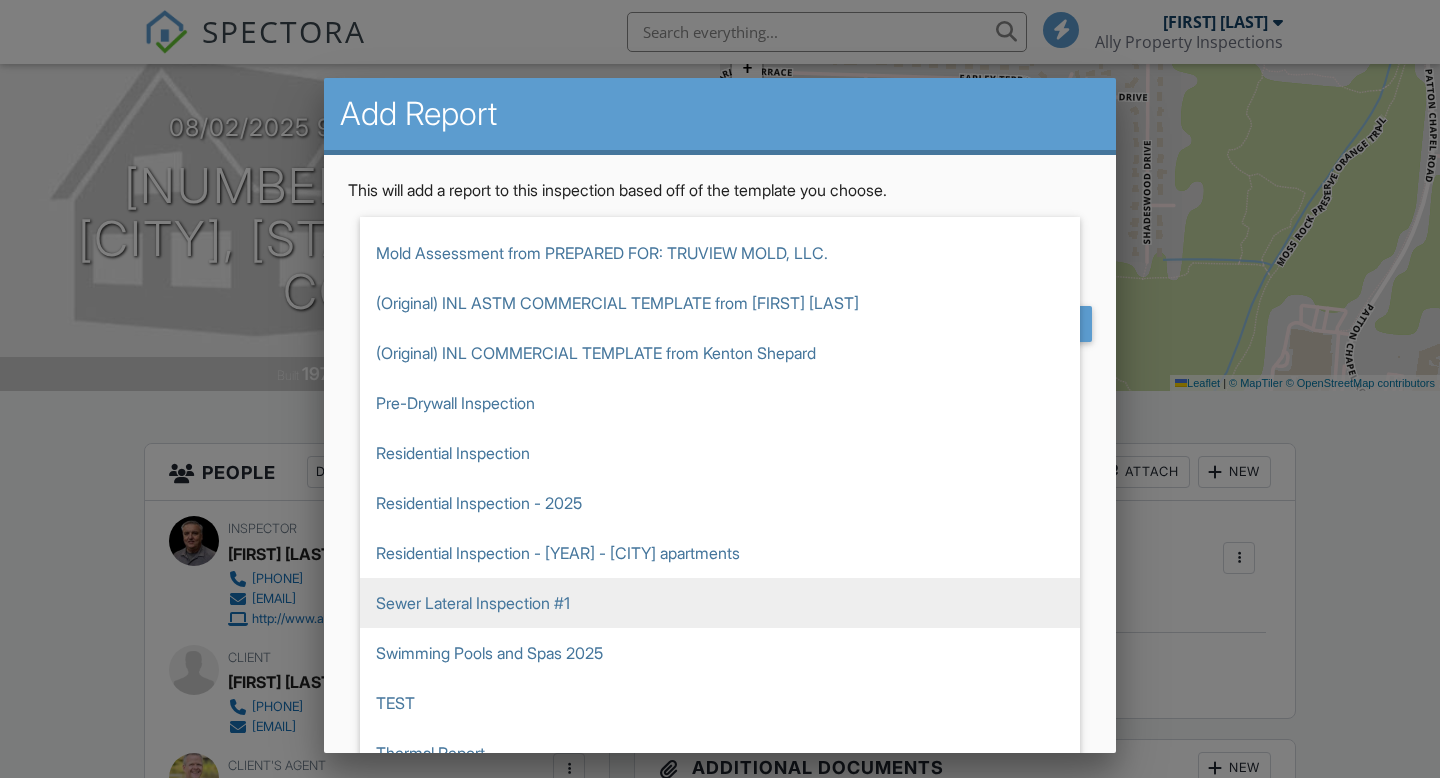 type on "Sewer Lateral Inspection #1" 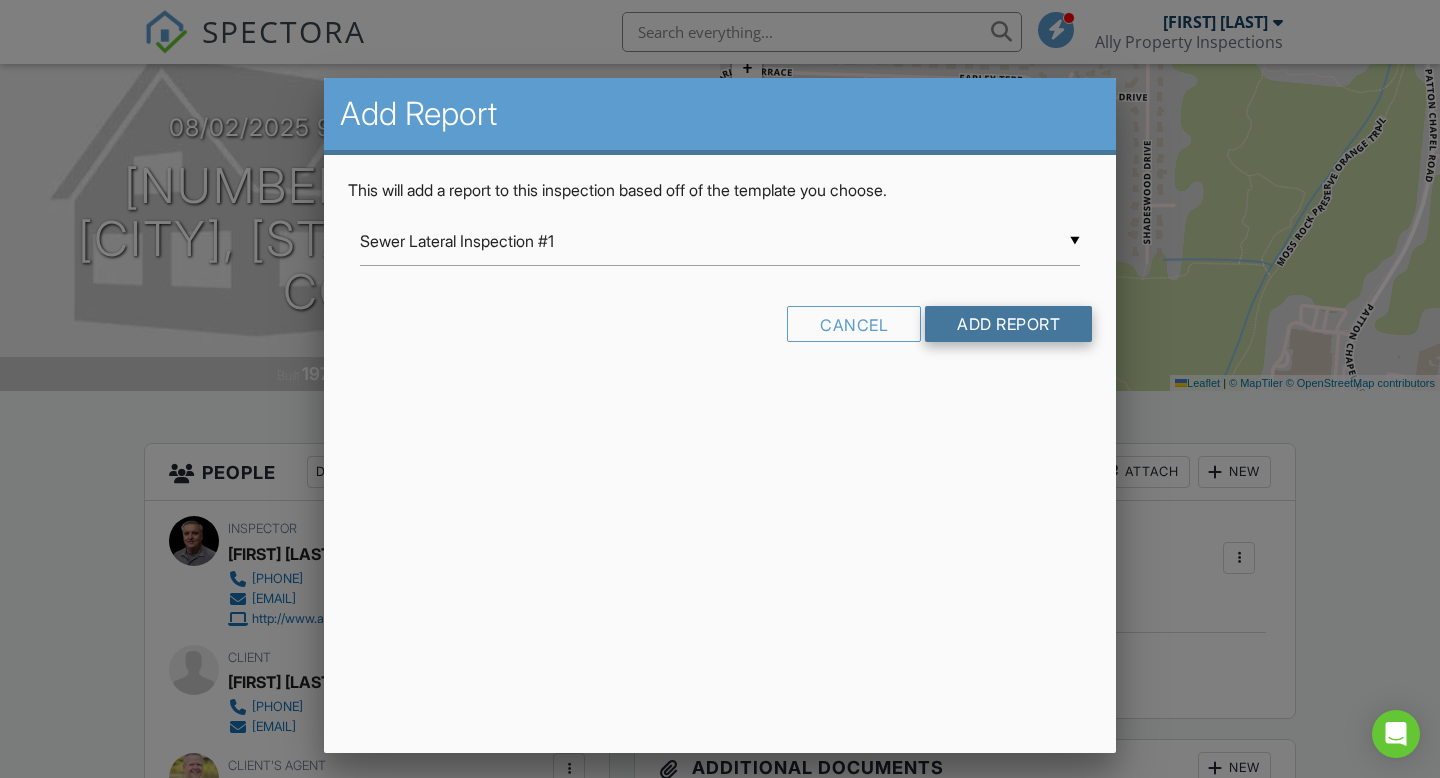 click on "Add Report" at bounding box center [1008, 324] 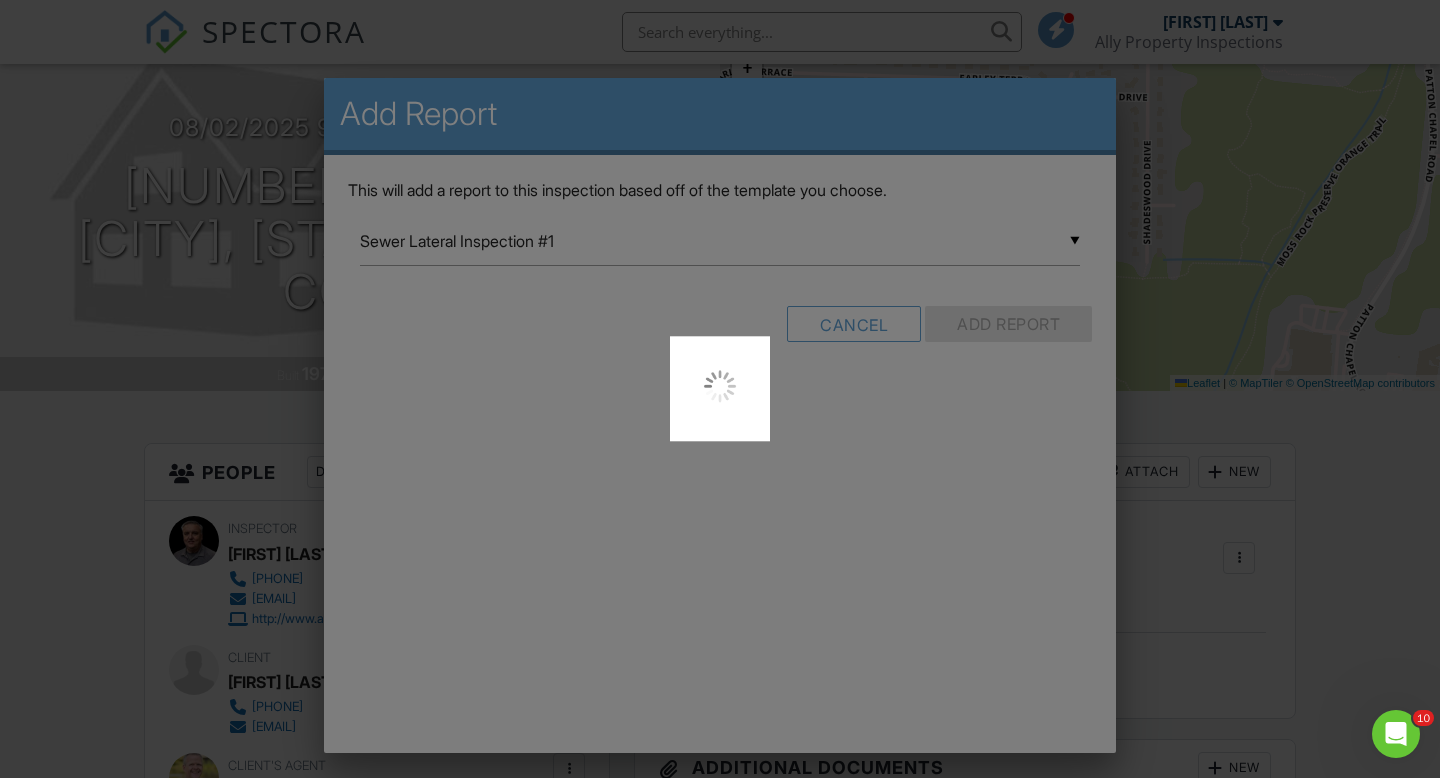 scroll, scrollTop: 0, scrollLeft: 0, axis: both 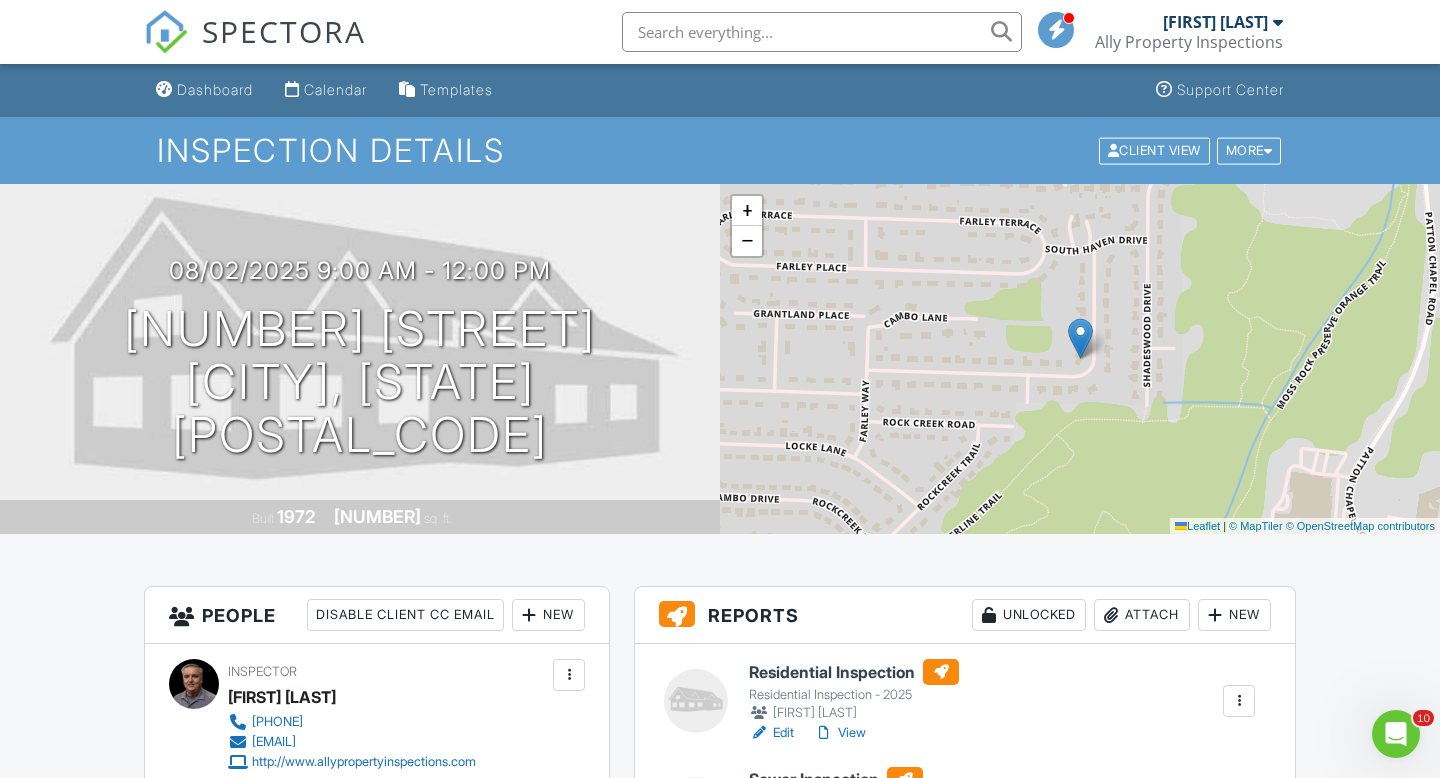 click at bounding box center (822, 32) 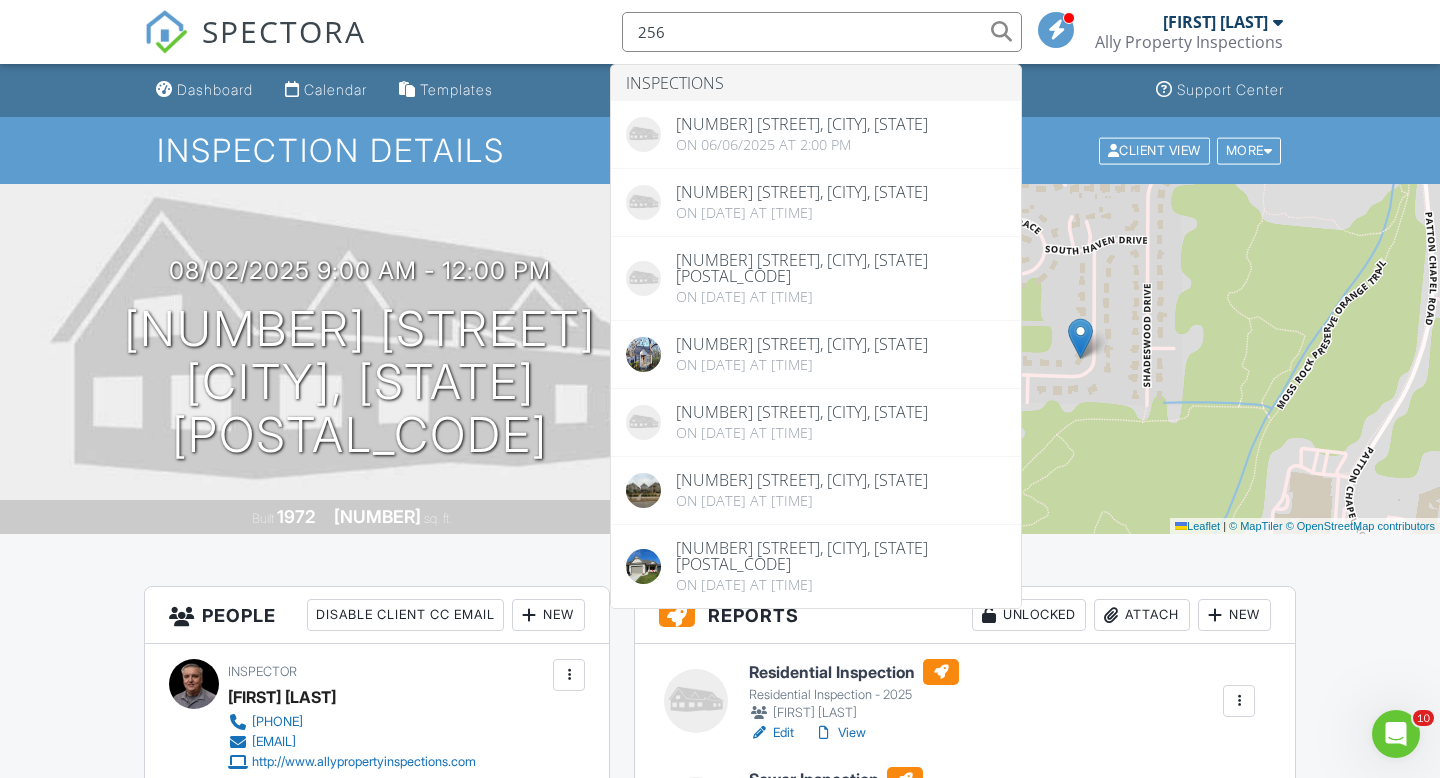 type on "256" 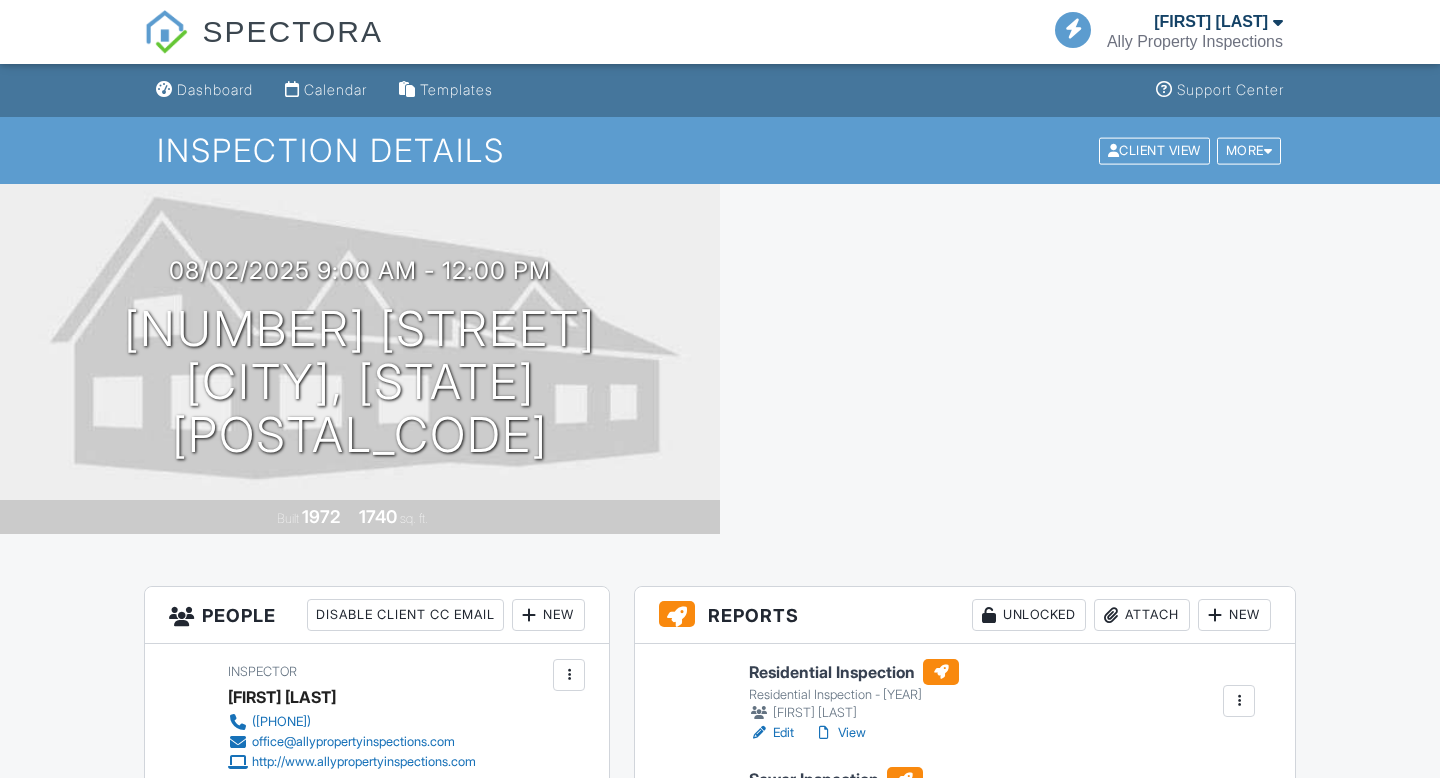 scroll, scrollTop: 0, scrollLeft: 0, axis: both 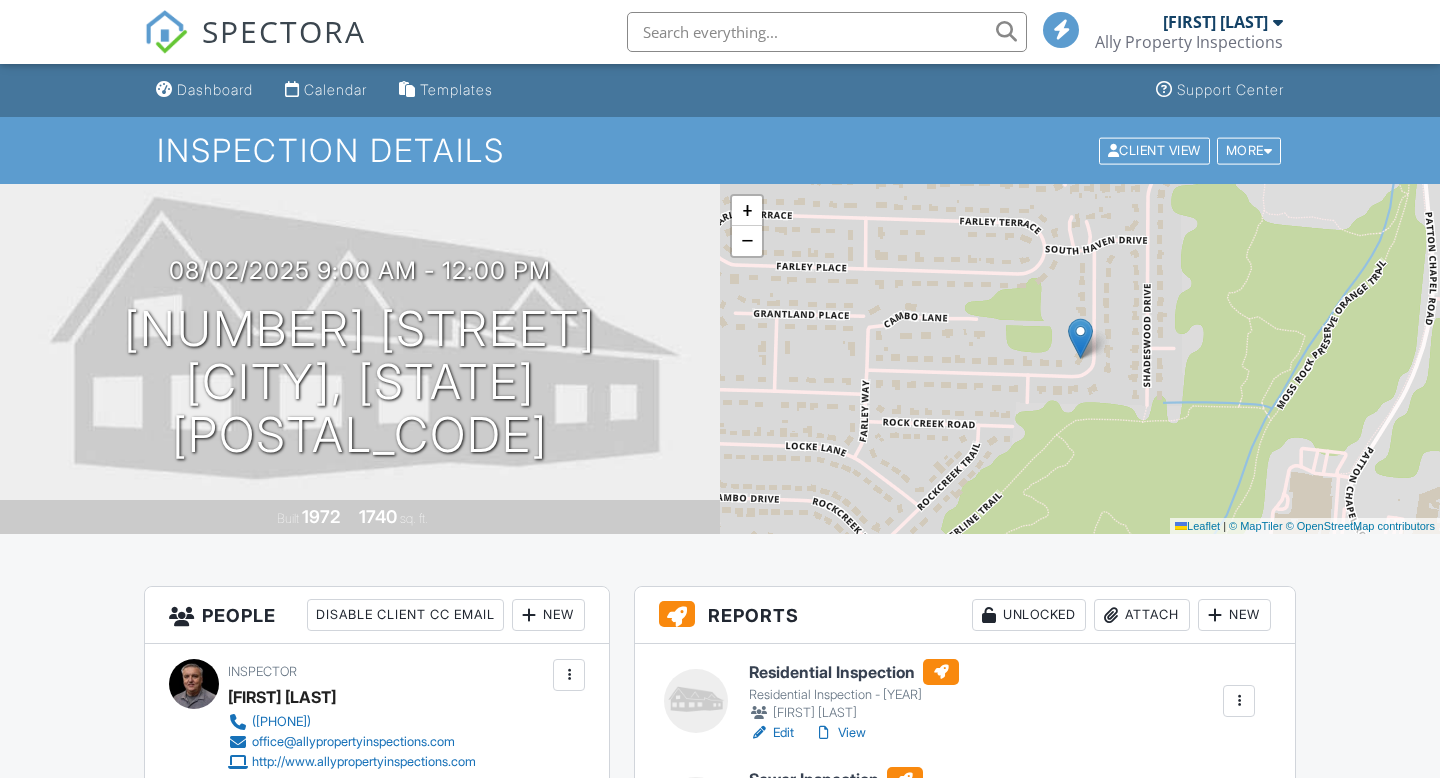 click at bounding box center (827, 32) 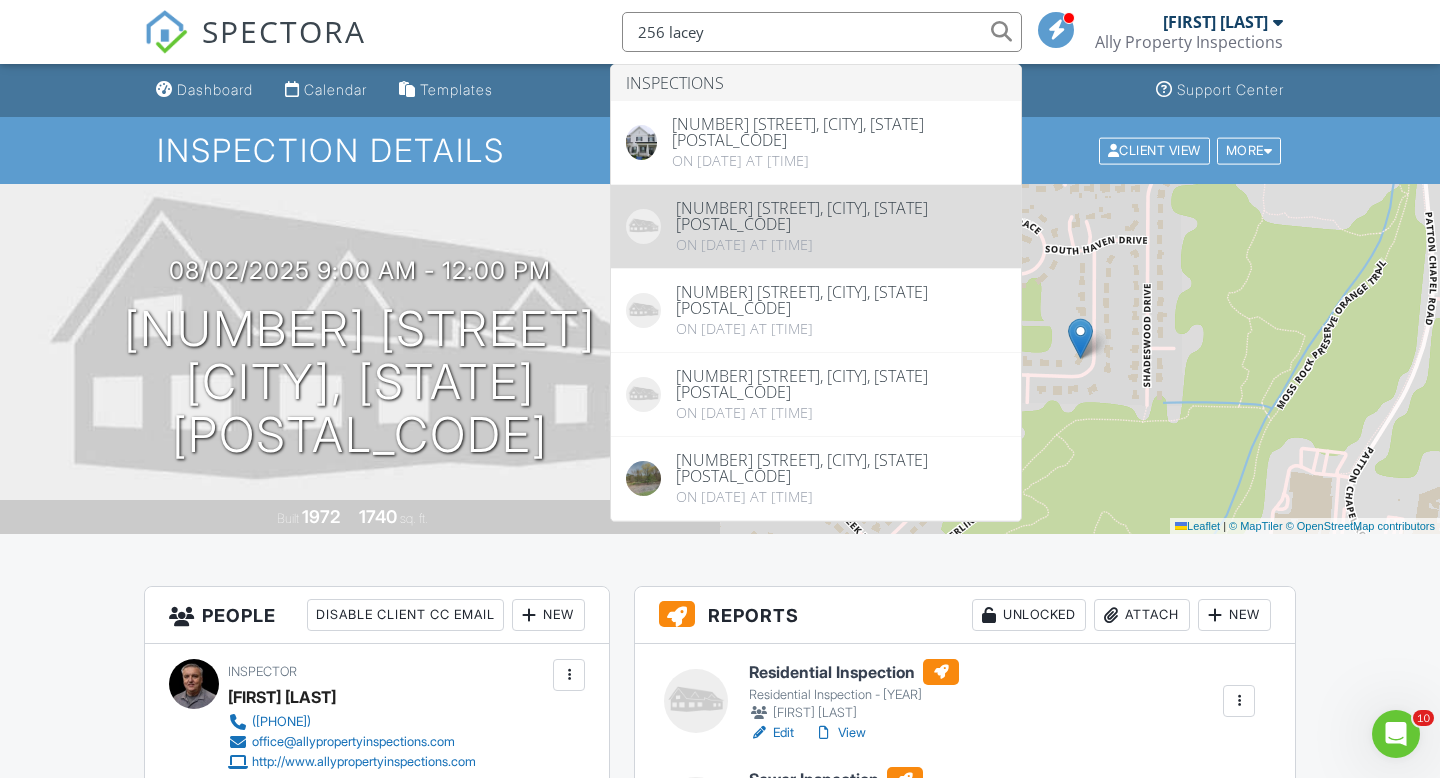 scroll, scrollTop: 0, scrollLeft: 0, axis: both 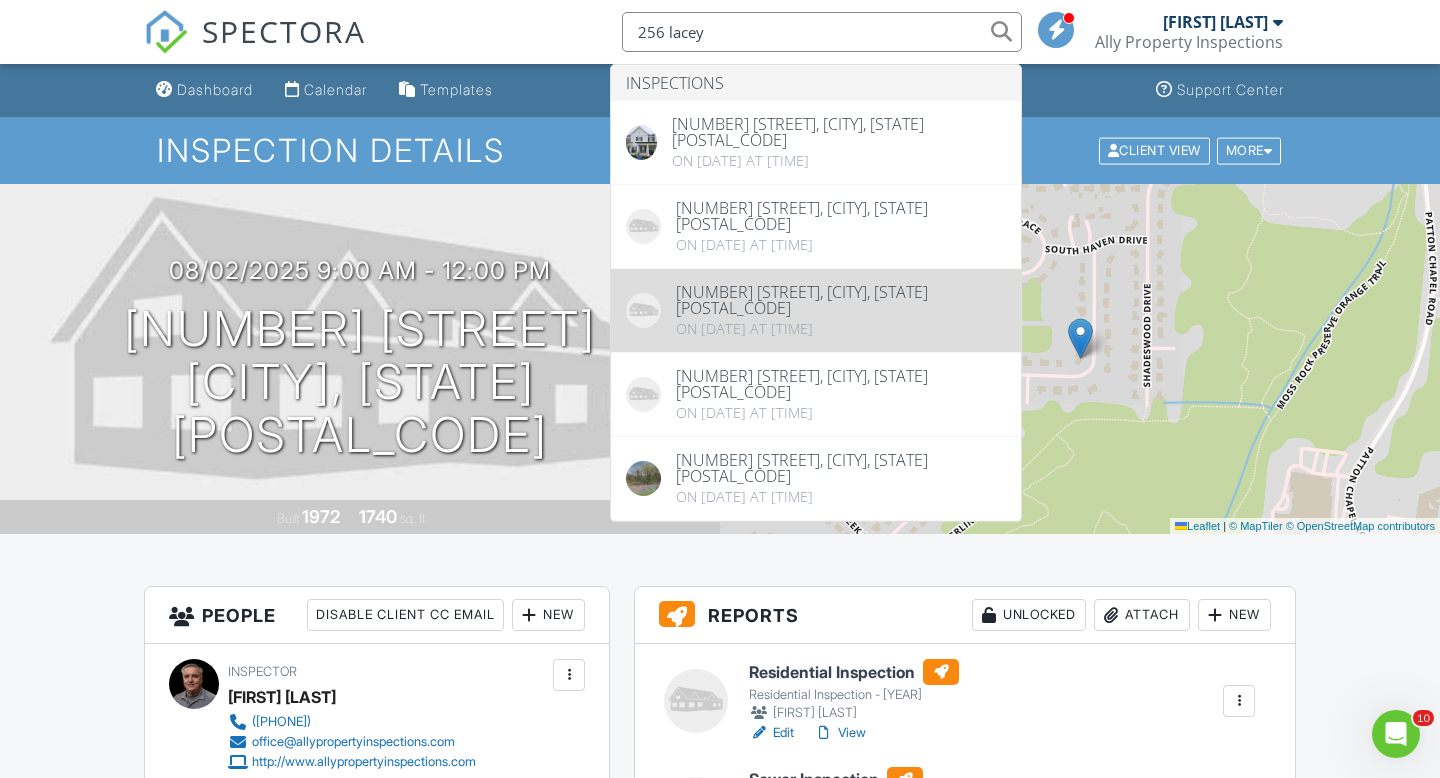 type on "256 lacey" 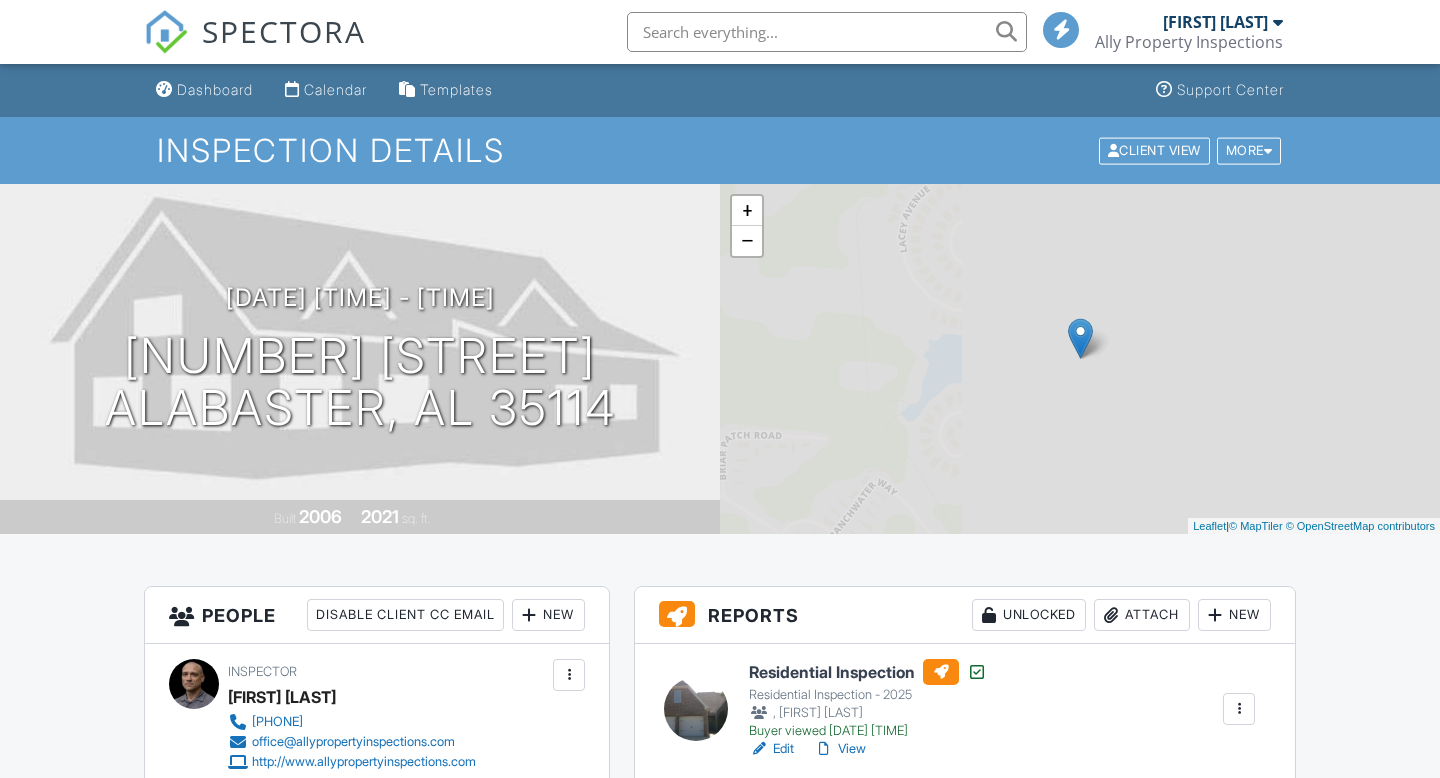 scroll, scrollTop: 156, scrollLeft: 0, axis: vertical 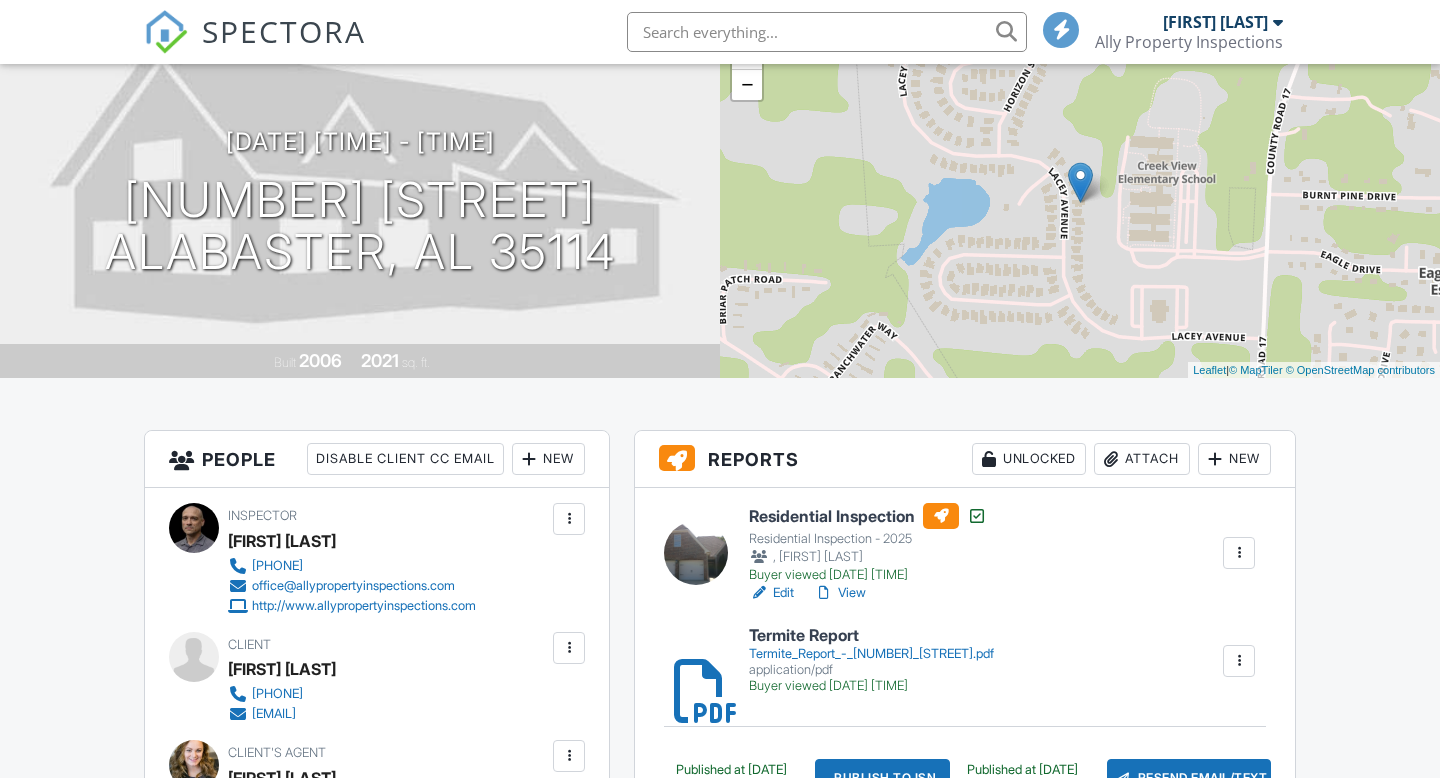 click on "View" at bounding box center [840, 593] 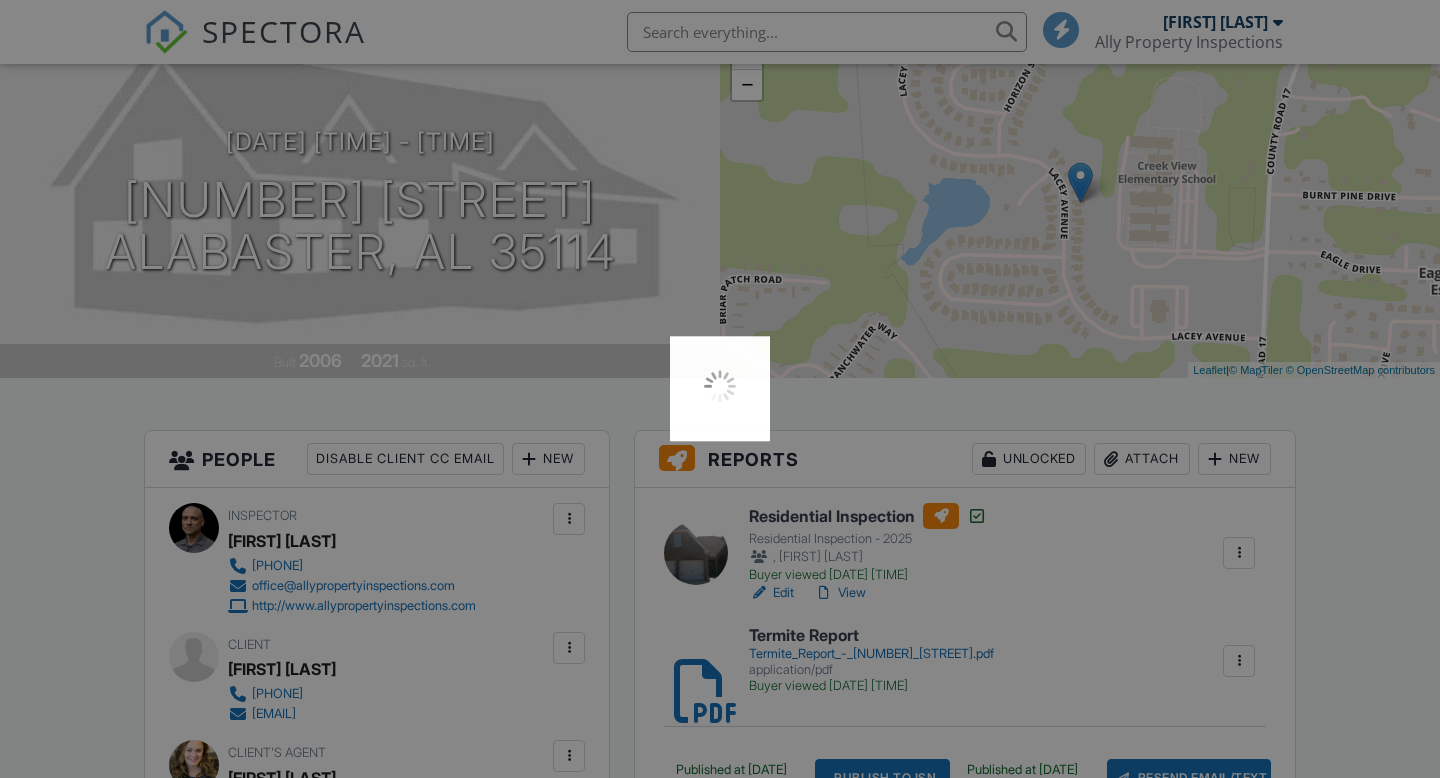 scroll, scrollTop: 156, scrollLeft: 0, axis: vertical 